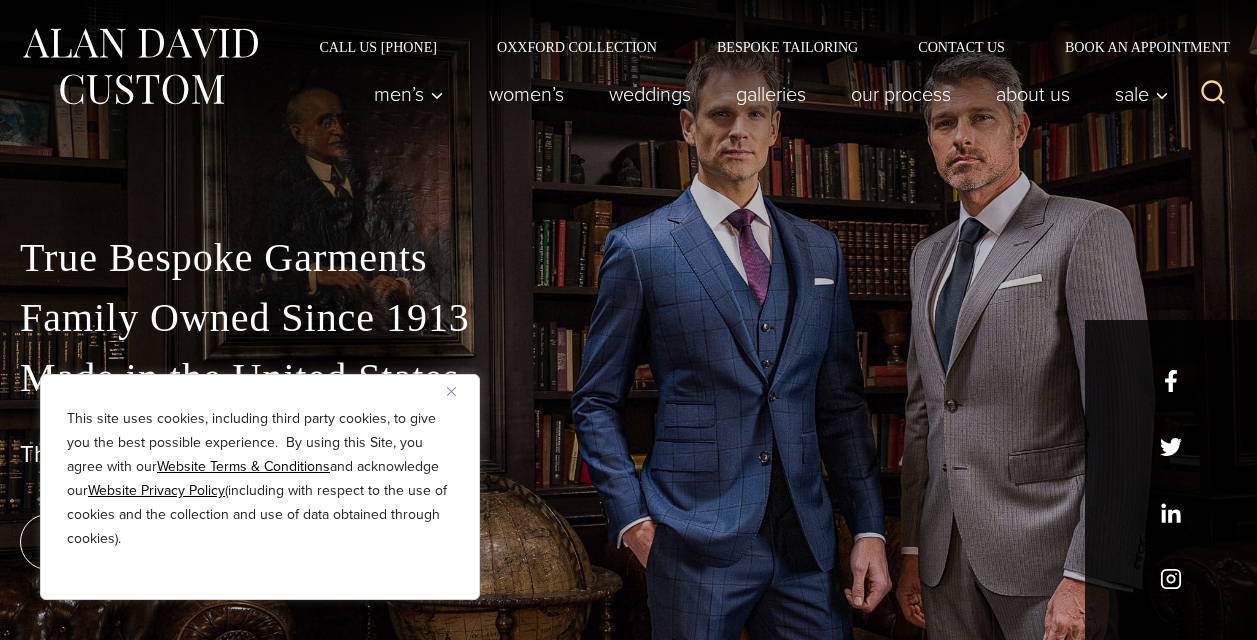 scroll, scrollTop: 0, scrollLeft: 0, axis: both 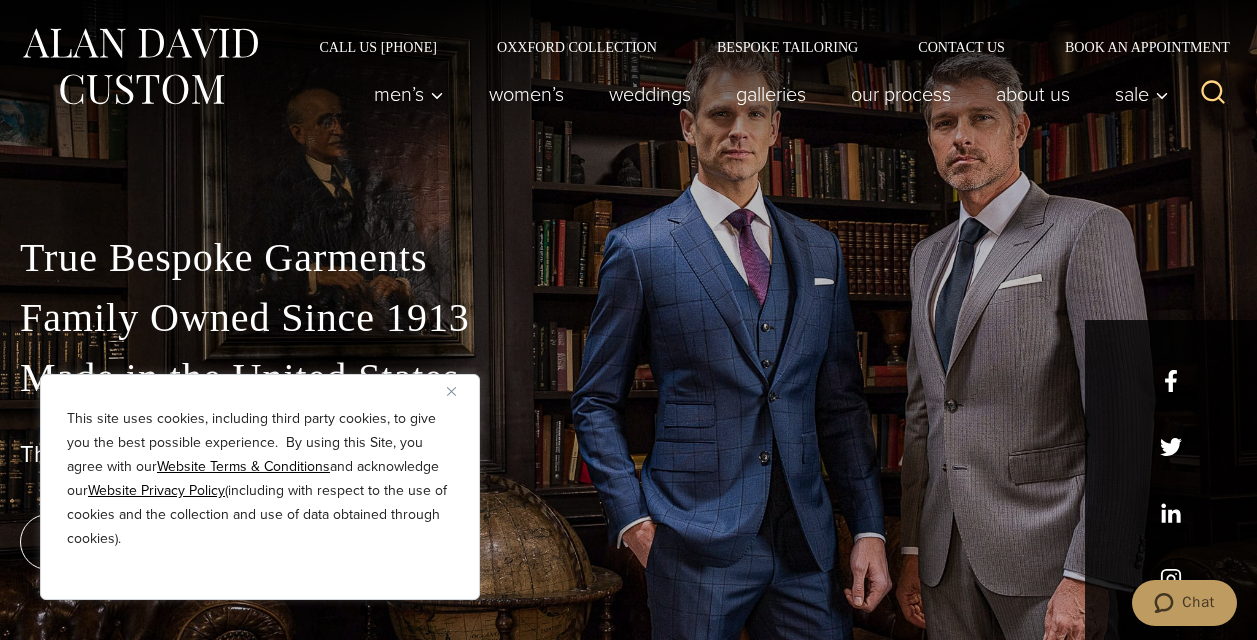 click at bounding box center [451, 391] 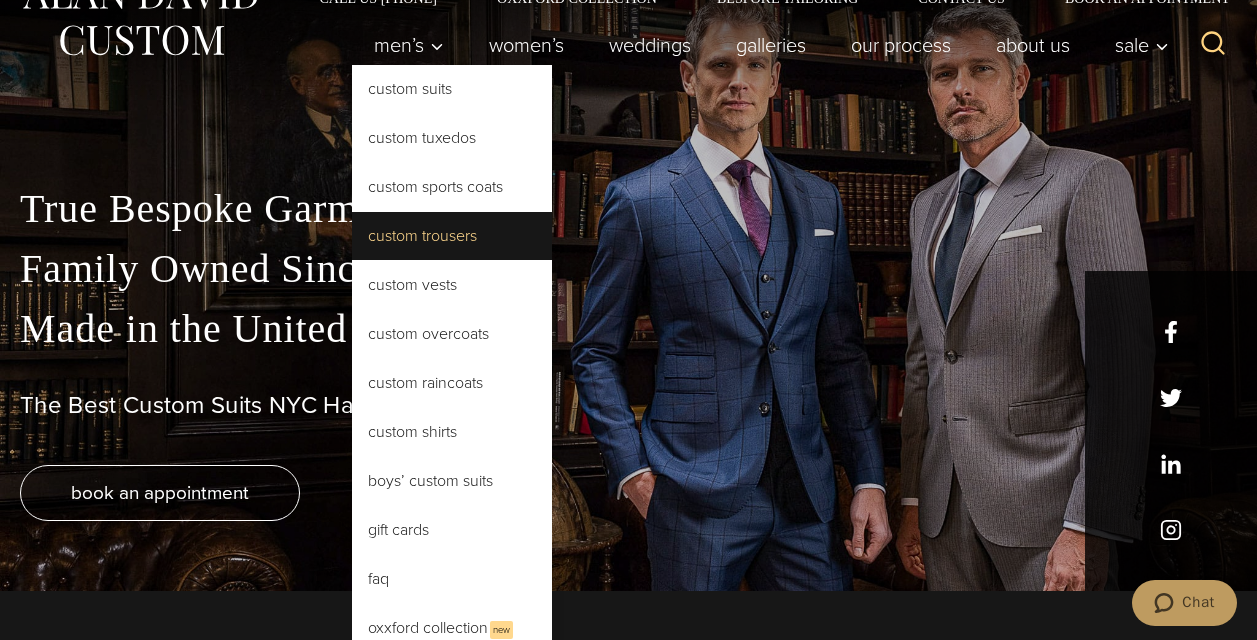 scroll, scrollTop: 0, scrollLeft: 0, axis: both 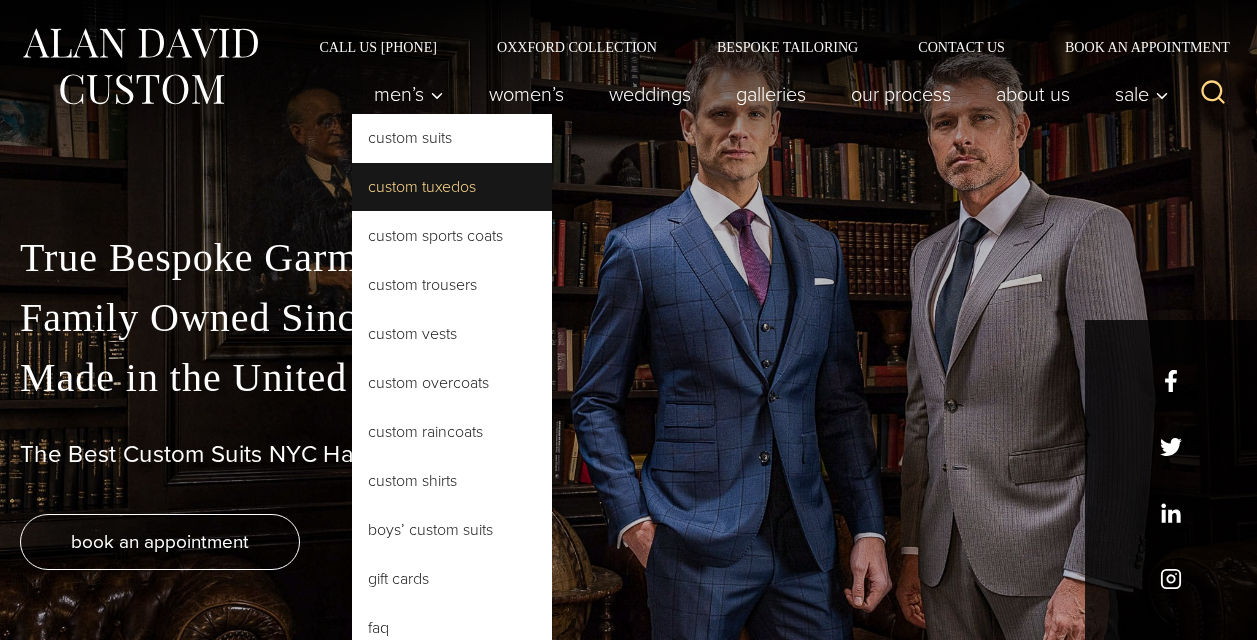 click on "Custom Tuxedos" at bounding box center (452, 187) 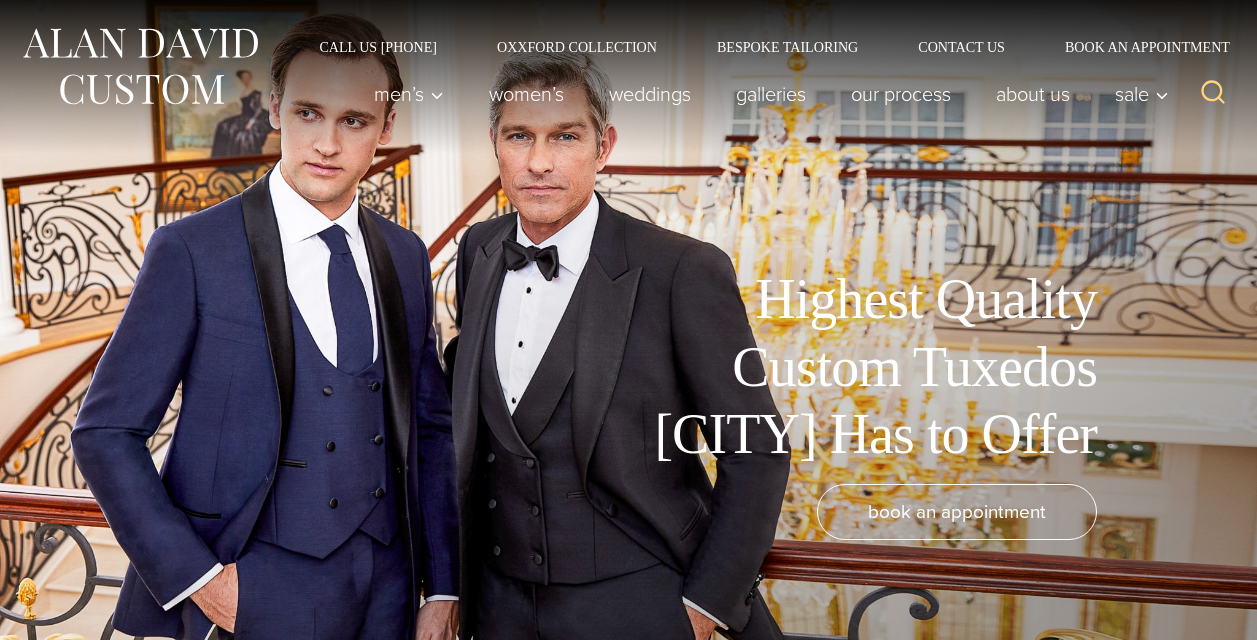 scroll, scrollTop: 0, scrollLeft: 0, axis: both 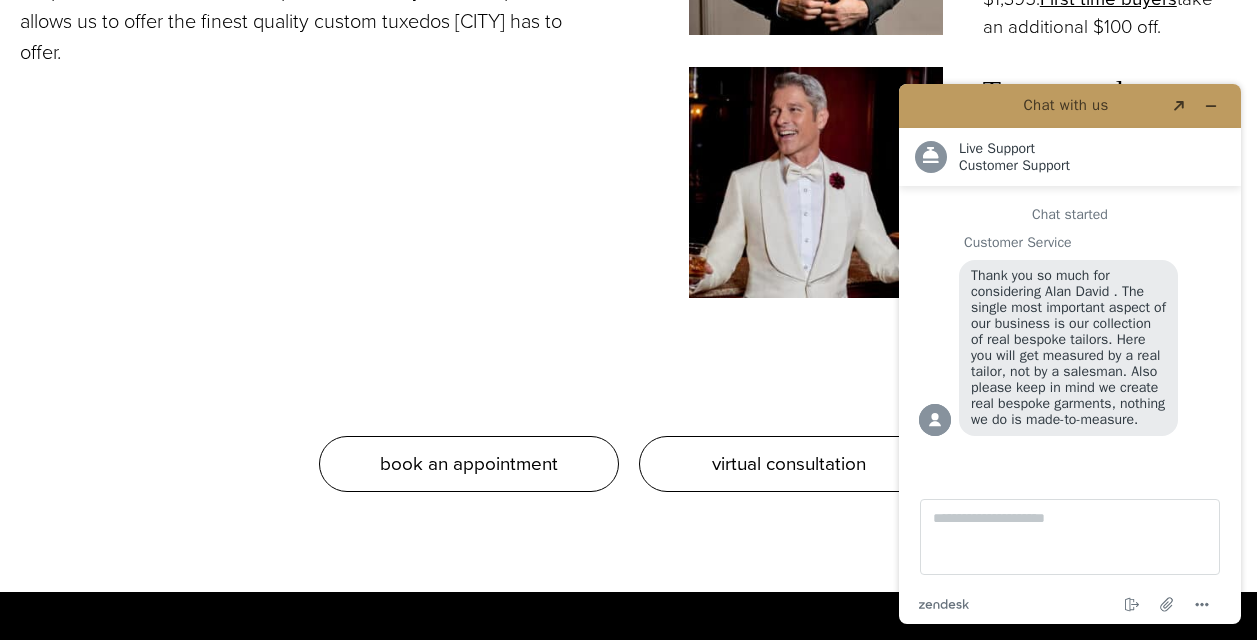 click at bounding box center (816, 182) 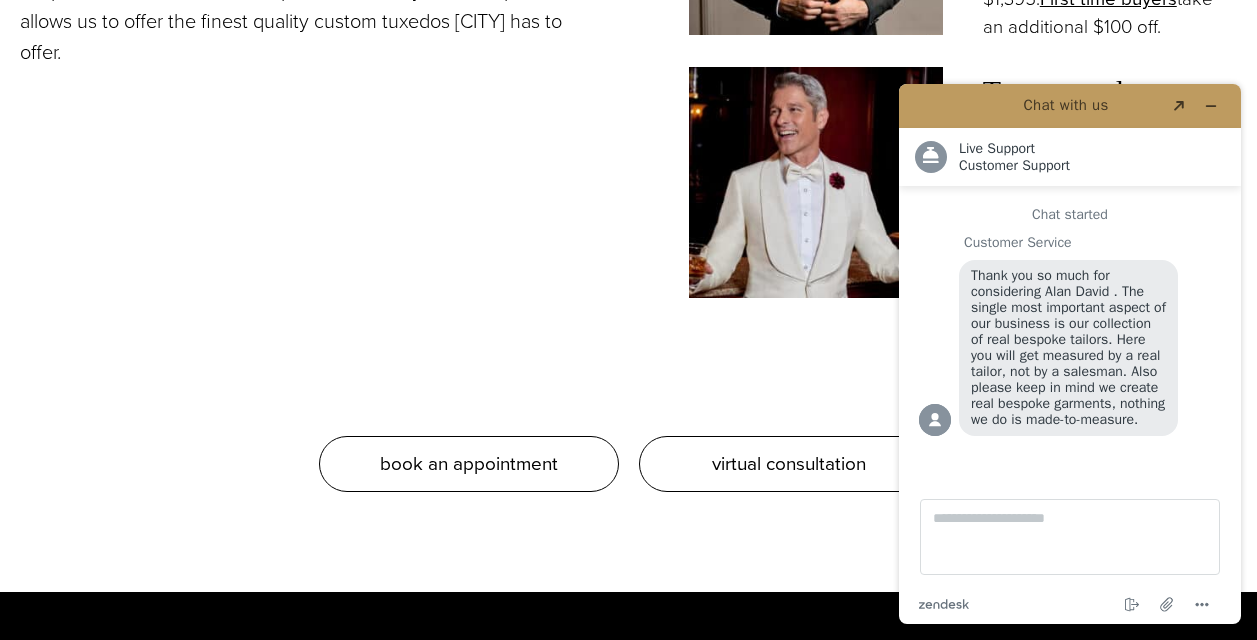 click at bounding box center (816, 182) 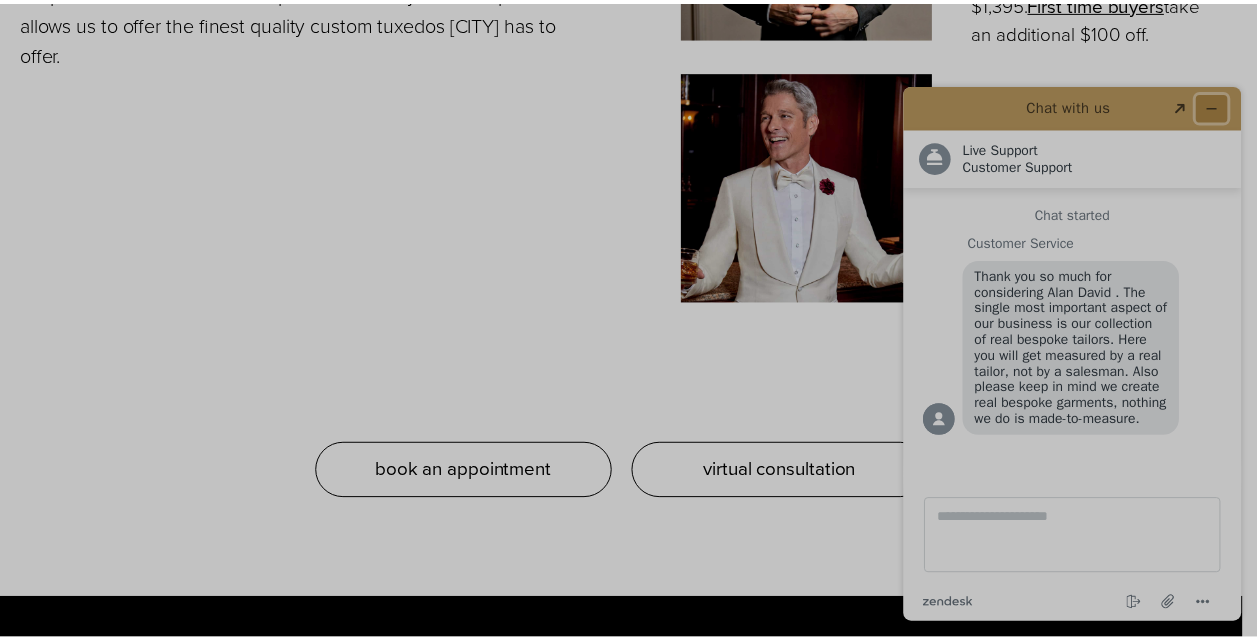click at bounding box center [1215, 108] 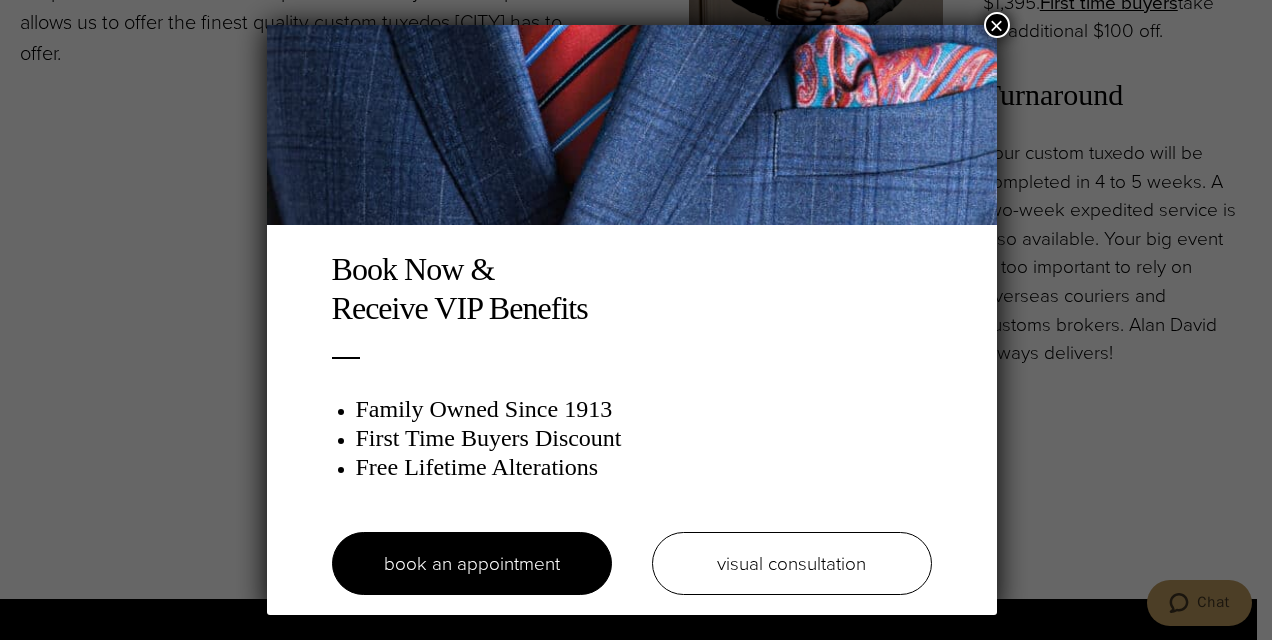 click on "×" at bounding box center [997, 25] 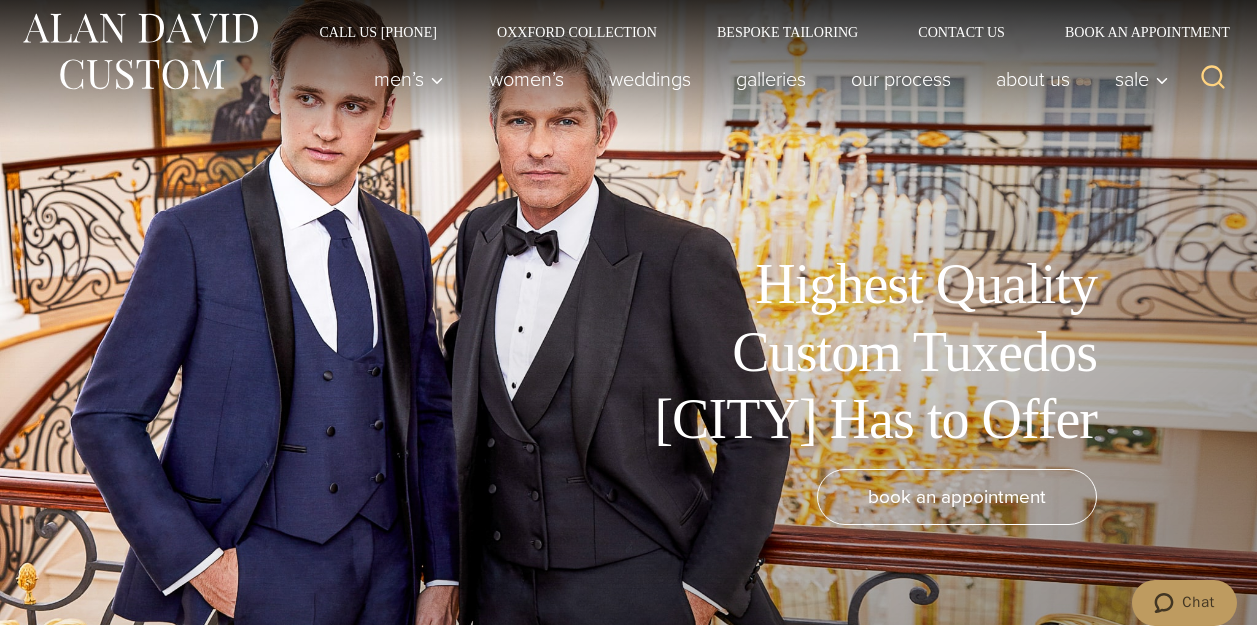 scroll, scrollTop: 0, scrollLeft: 0, axis: both 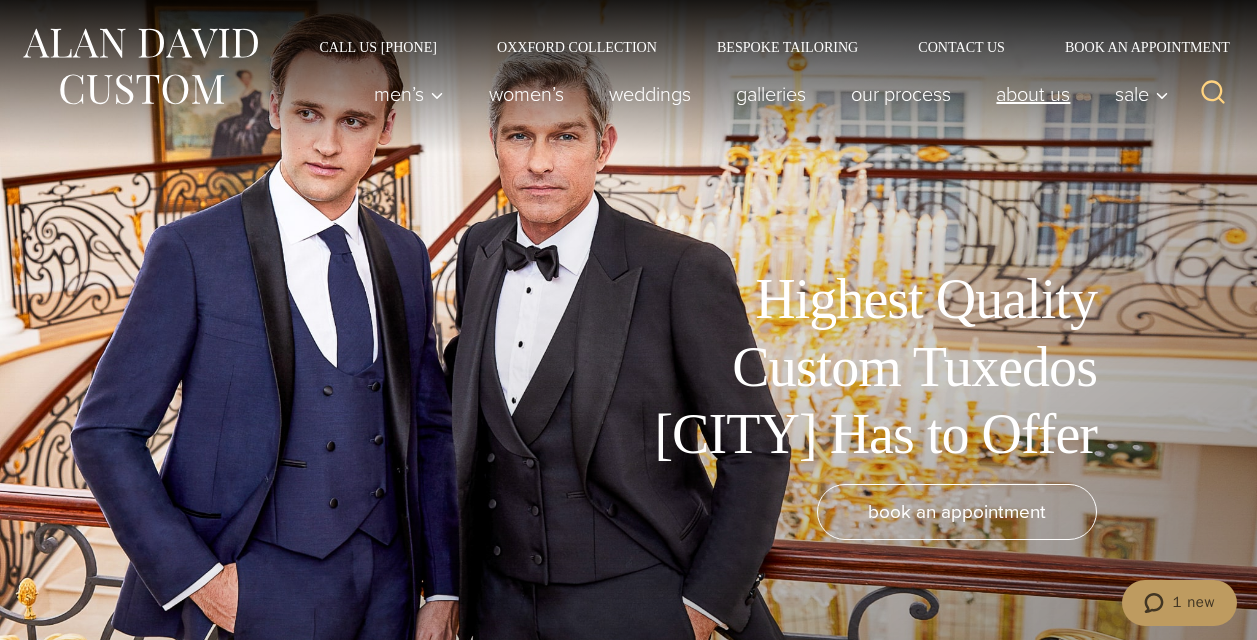 click on "About Us" at bounding box center (1033, 94) 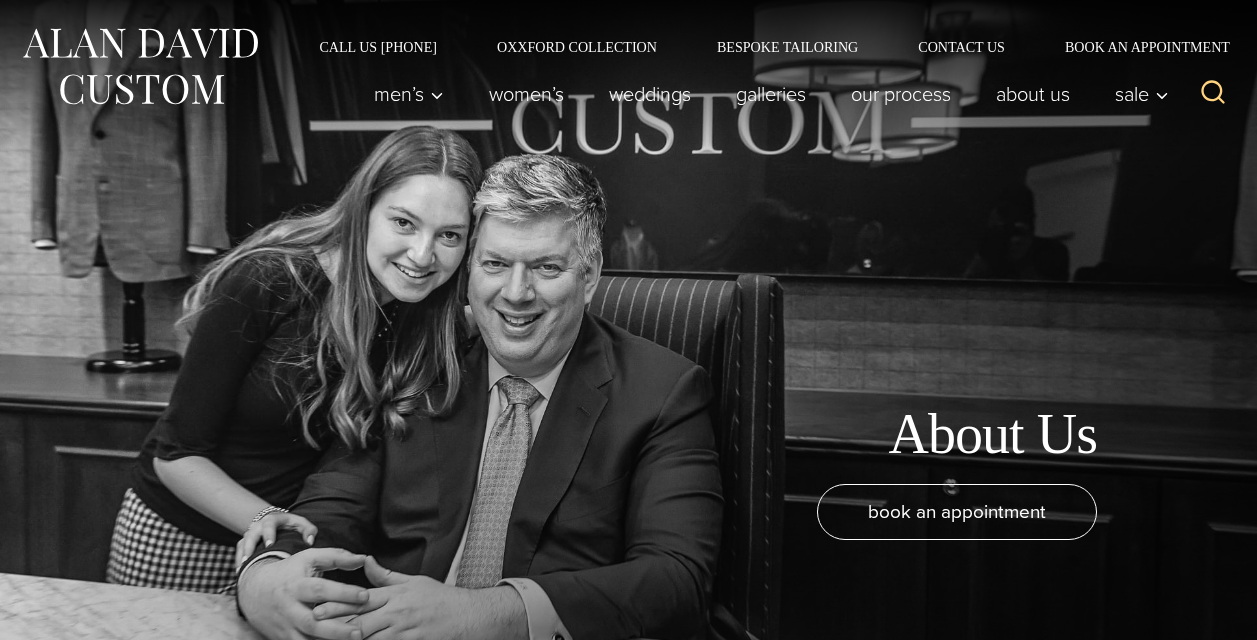 scroll, scrollTop: 0, scrollLeft: 0, axis: both 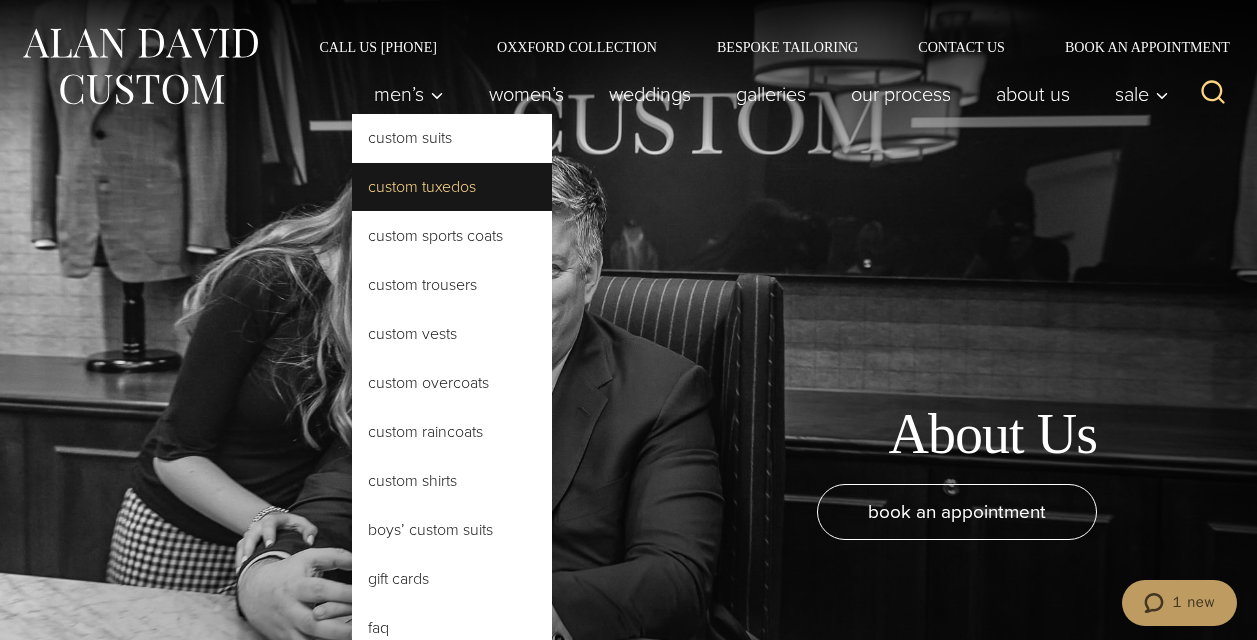 click on "Custom Tuxedos" at bounding box center (452, 187) 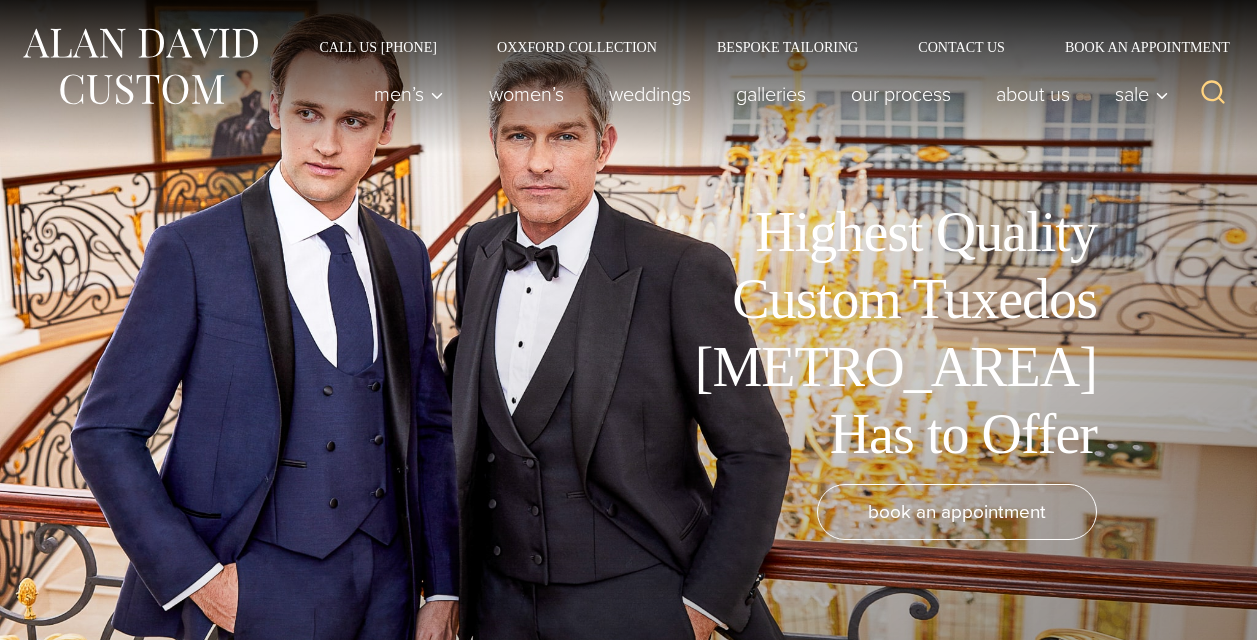 scroll, scrollTop: 0, scrollLeft: 0, axis: both 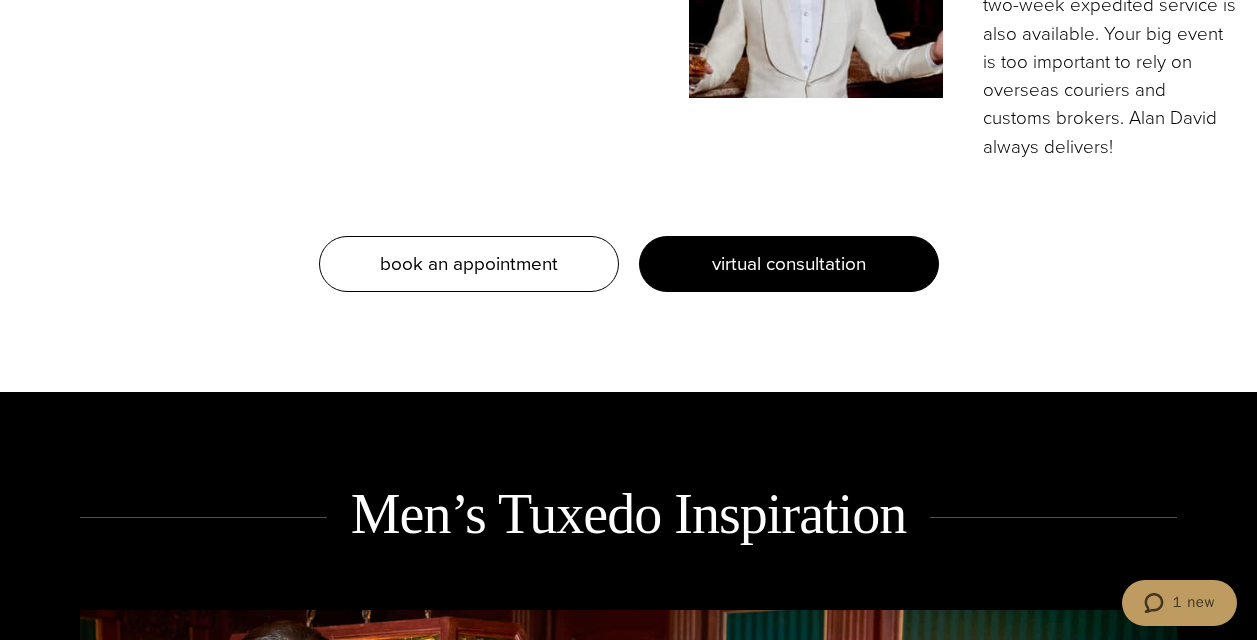 click on "virtual consultation" at bounding box center (789, 263) 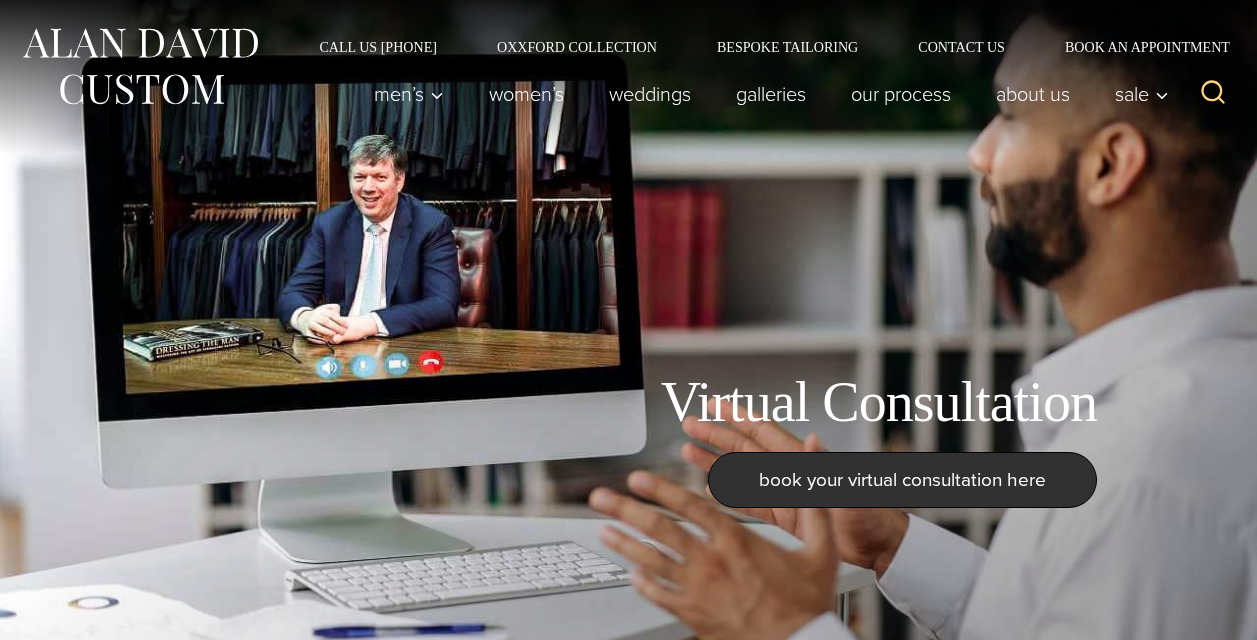 scroll, scrollTop: 0, scrollLeft: 0, axis: both 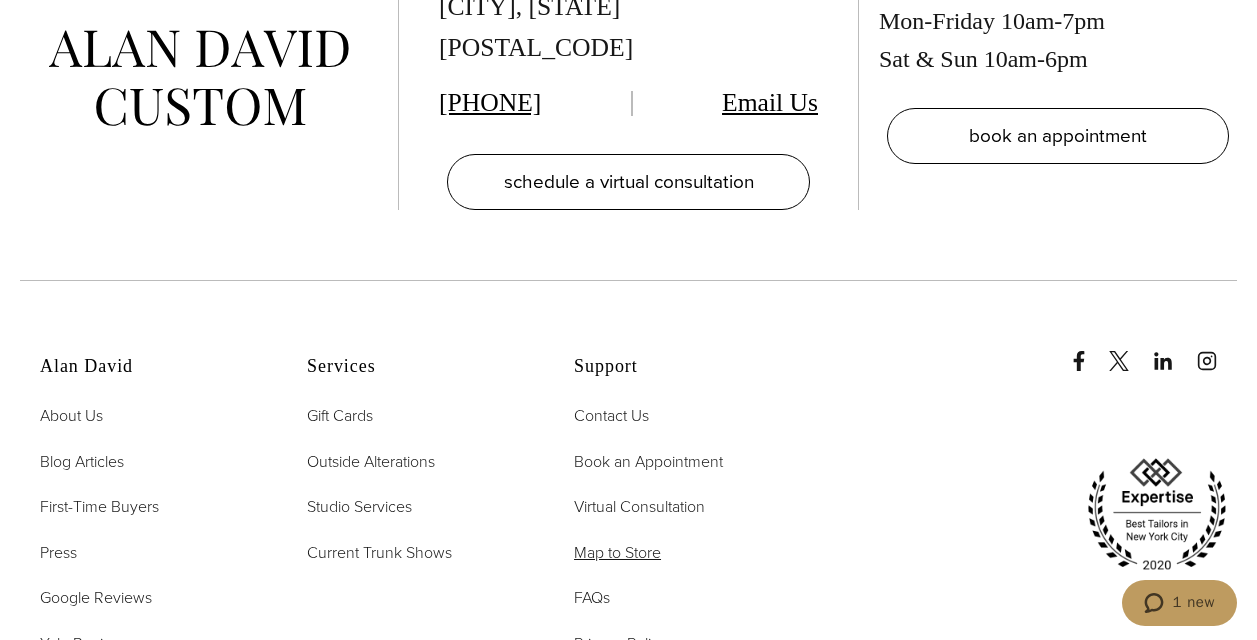 click on "Map to Store" at bounding box center (617, 552) 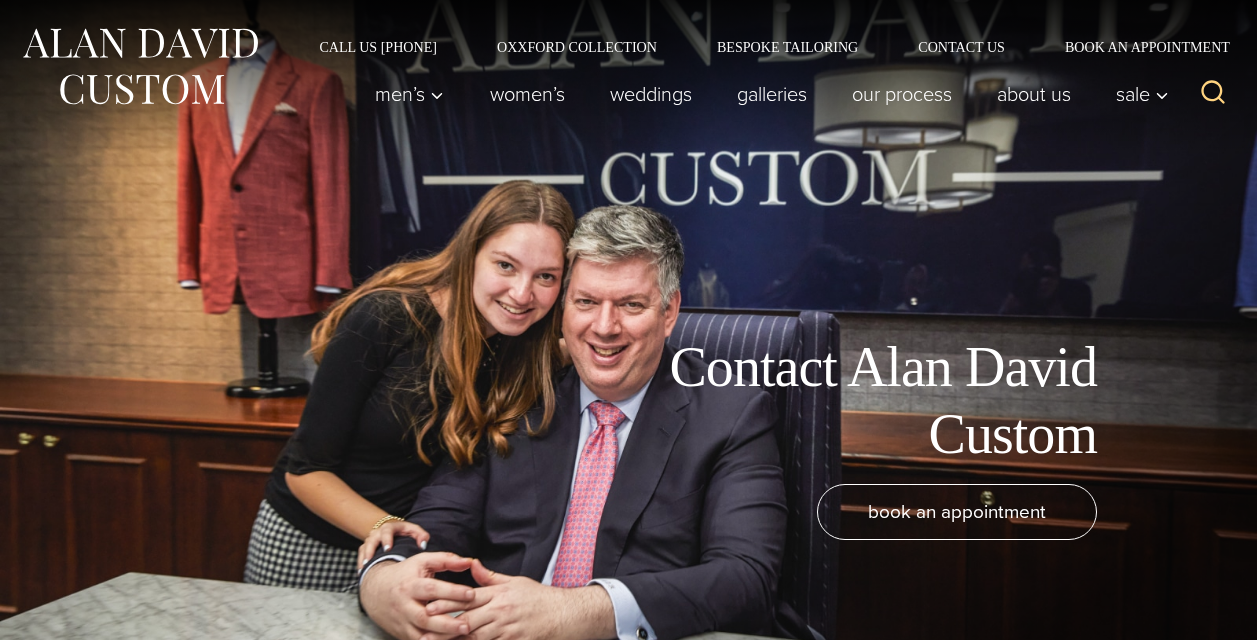 scroll, scrollTop: 1455, scrollLeft: 0, axis: vertical 